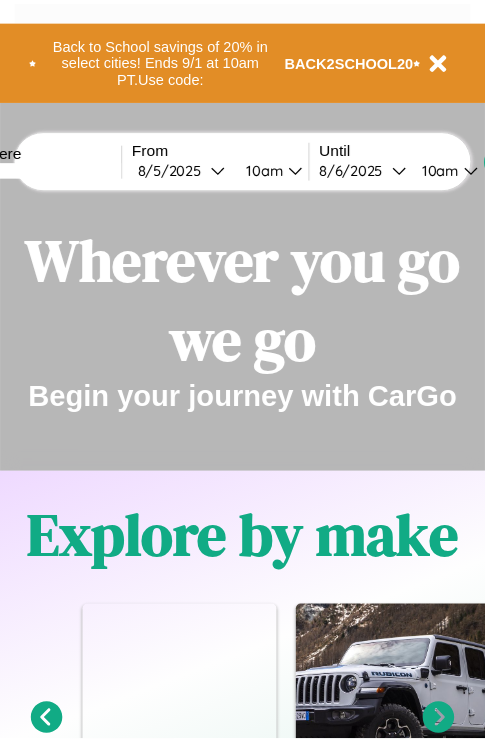 scroll, scrollTop: 0, scrollLeft: 0, axis: both 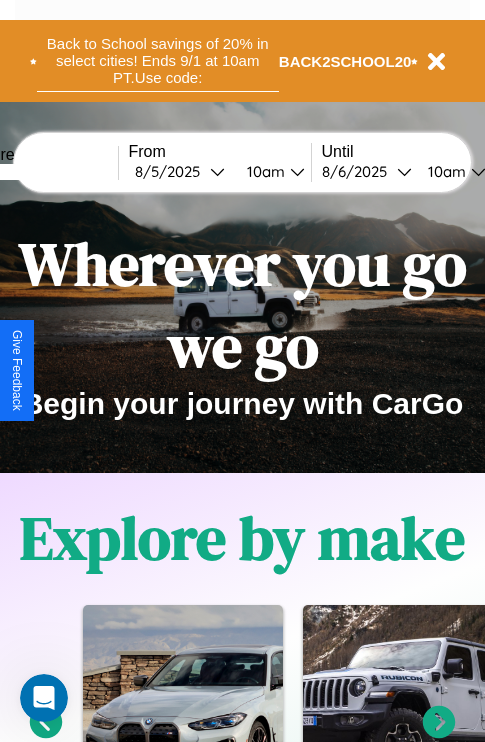 click on "Back to School savings of 20% in select cities! Ends 9/1 at 10am PT.  Use code:" at bounding box center [158, 61] 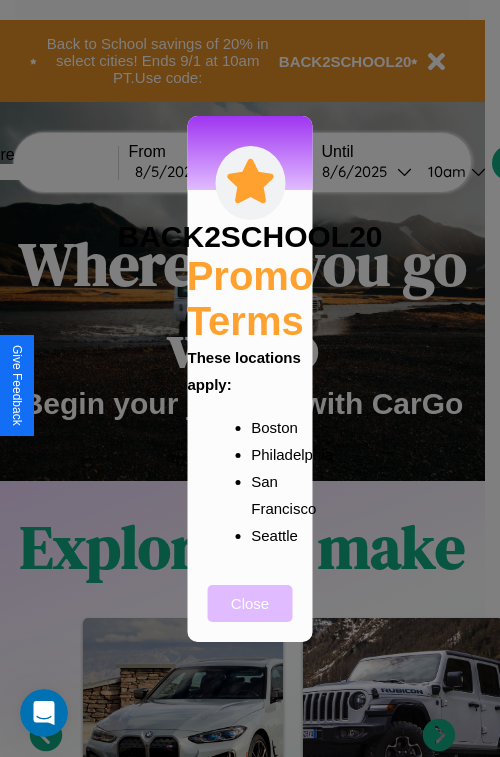 click on "Close" at bounding box center [250, 603] 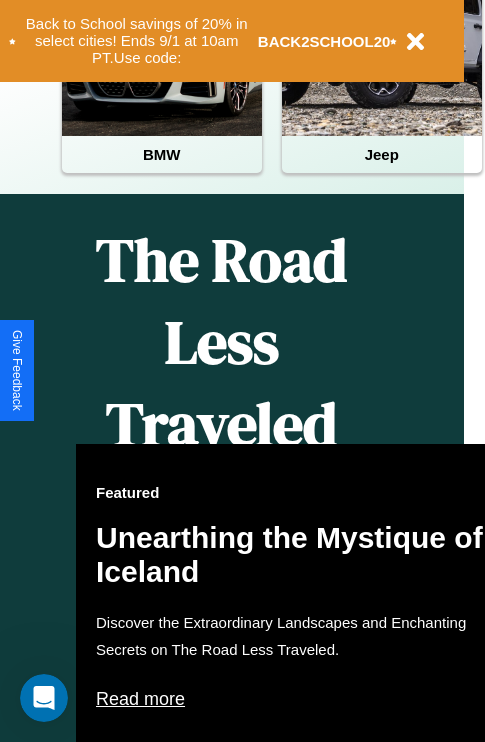 scroll, scrollTop: 997, scrollLeft: 32, axis: both 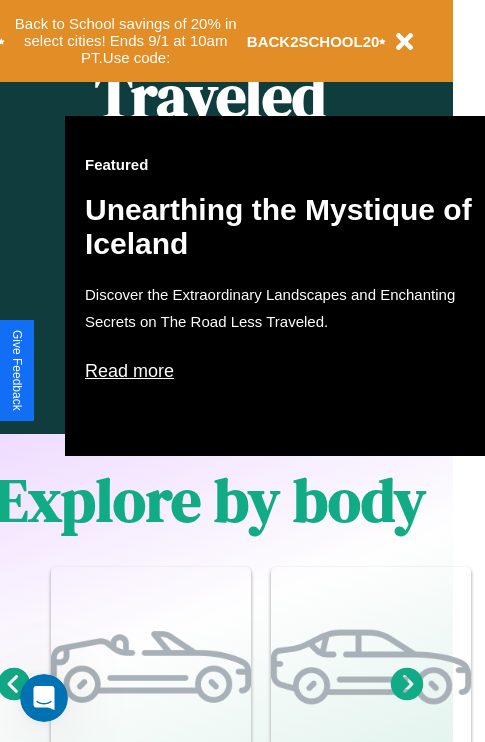 click on "Read more" at bounding box center [285, 371] 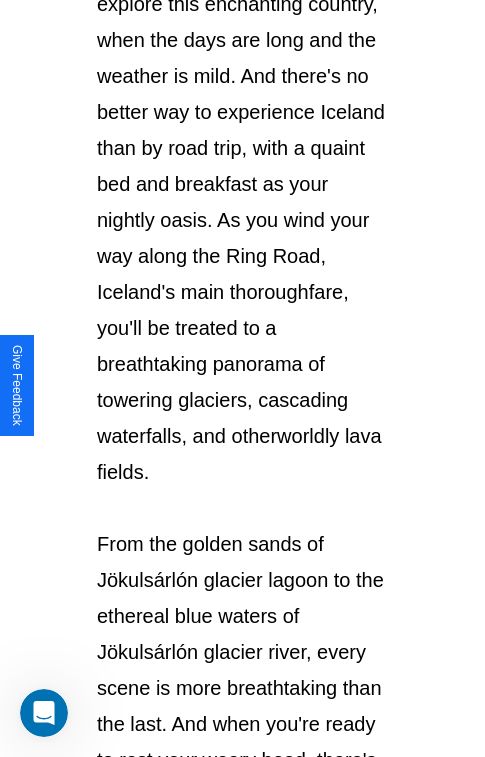 scroll, scrollTop: 3458, scrollLeft: 0, axis: vertical 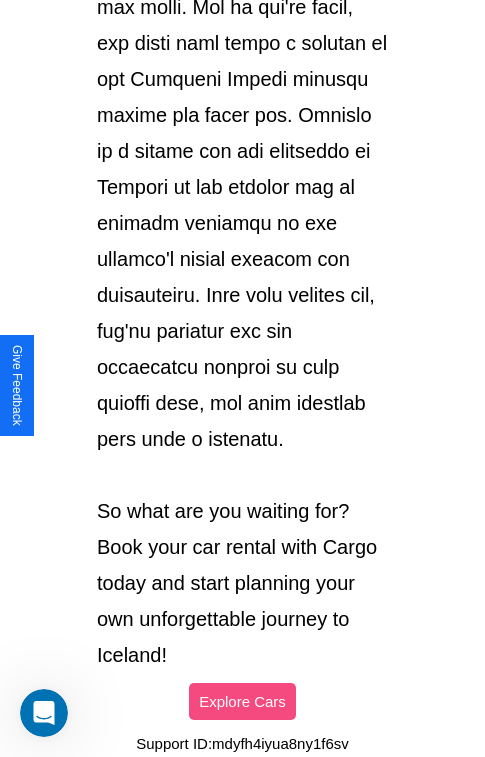 click on "Explore Cars" at bounding box center [242, 701] 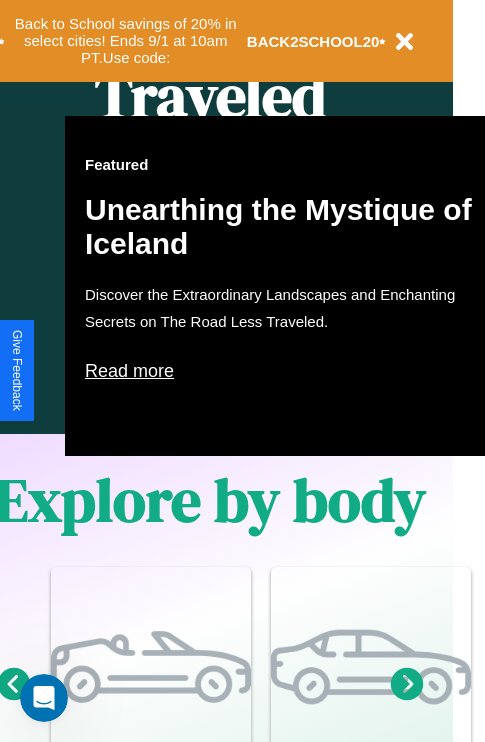 scroll, scrollTop: 308, scrollLeft: 0, axis: vertical 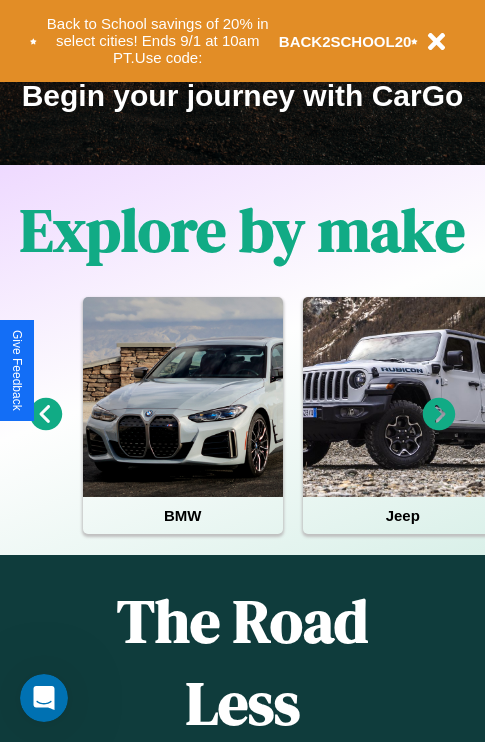 click 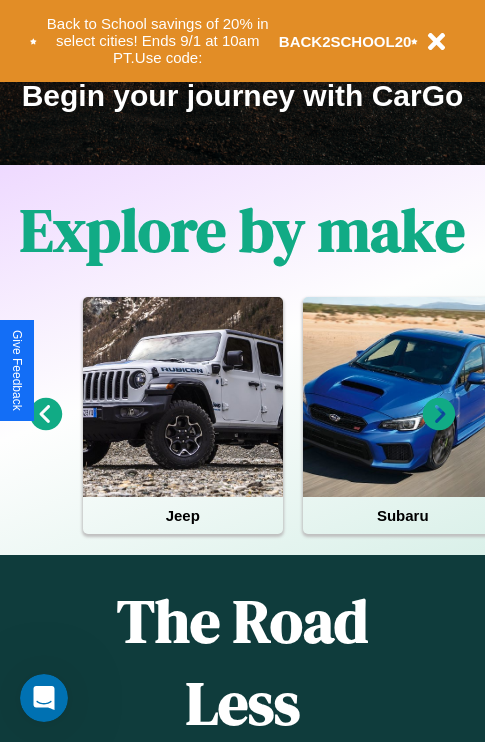 click 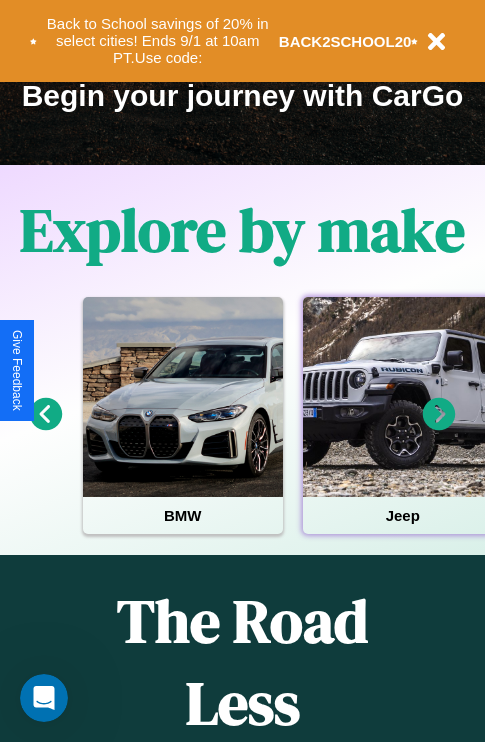 click at bounding box center (403, 397) 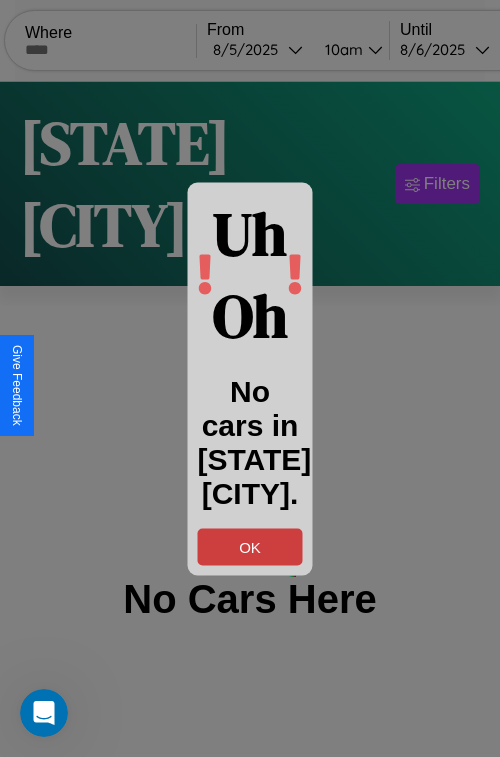 click on "OK" at bounding box center (250, 546) 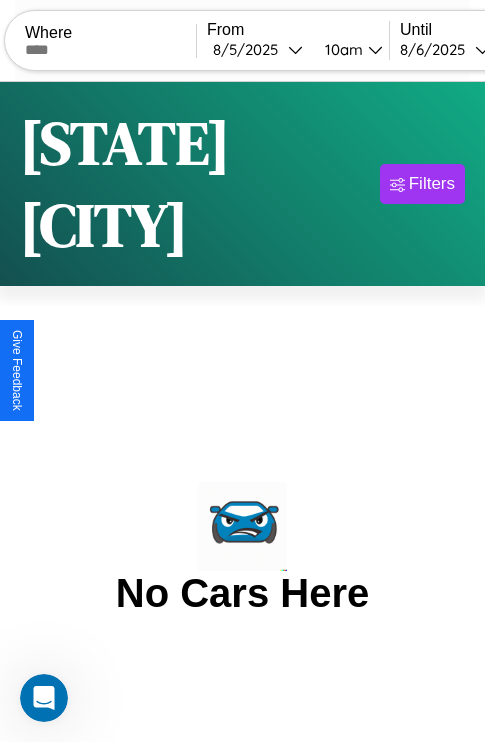 click at bounding box center [110, 50] 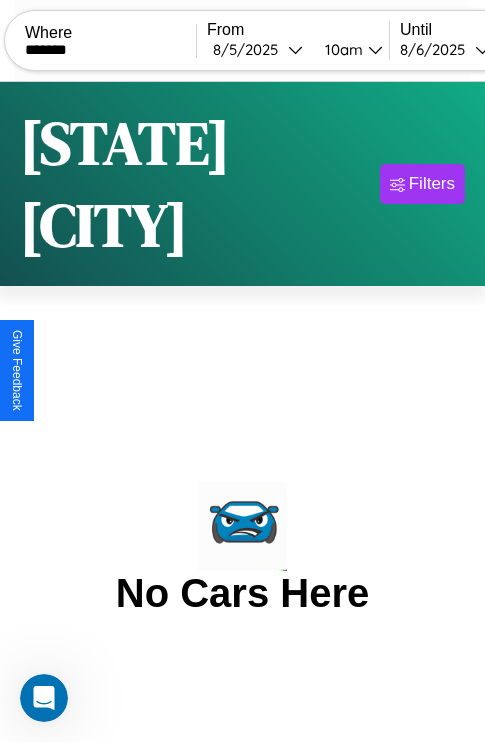 type on "*******" 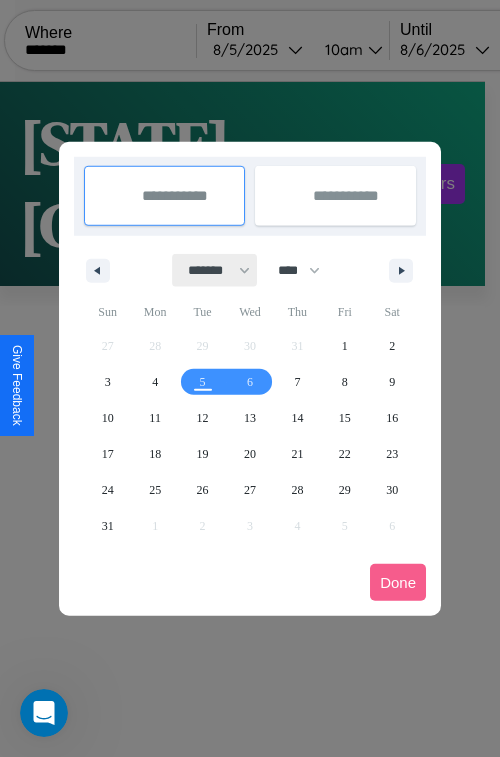 click on "******* ******** ***** ***** *** **** **** ****** ********* ******* ******** ********" at bounding box center (215, 270) 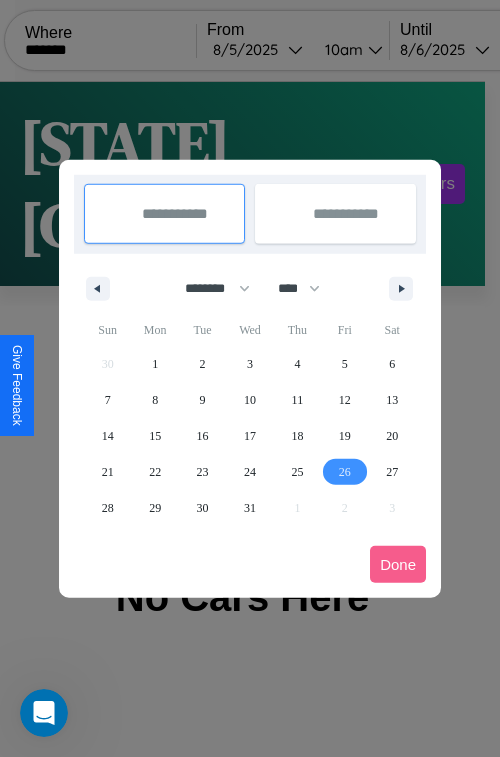click on "26" at bounding box center [345, 472] 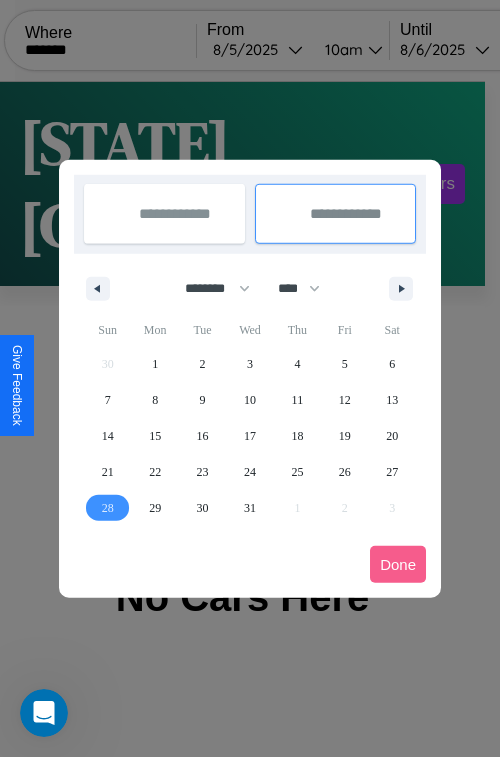 click on "28" at bounding box center [108, 508] 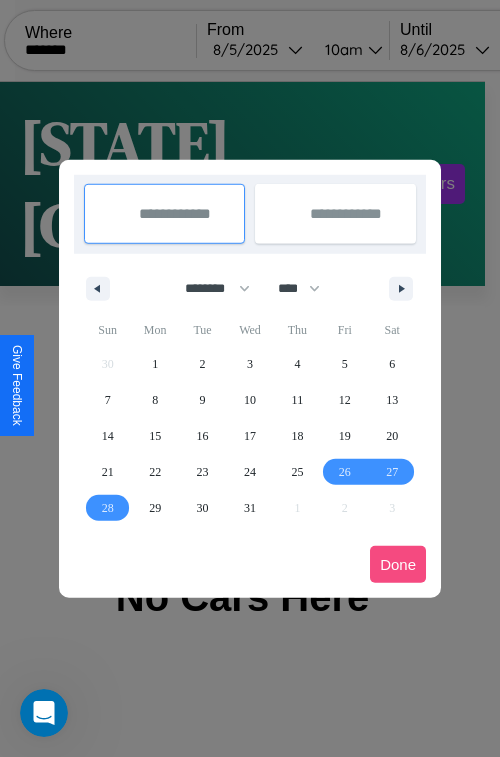 click on "Done" at bounding box center (398, 564) 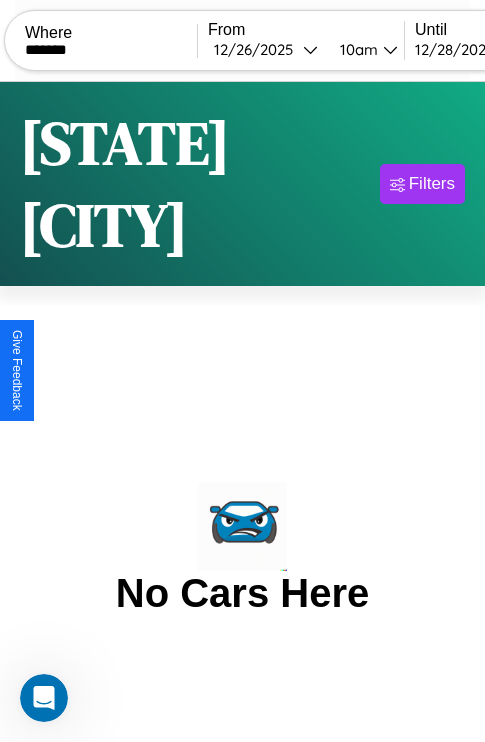 click on "10am" at bounding box center [356, 49] 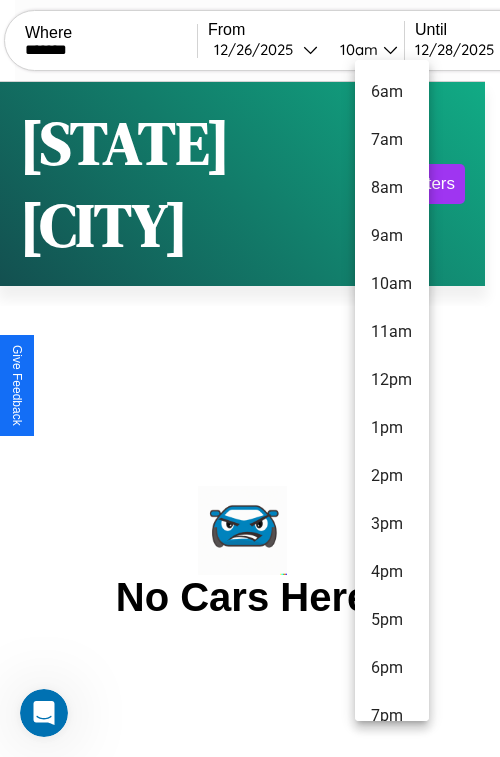 click on "2pm" at bounding box center (392, 476) 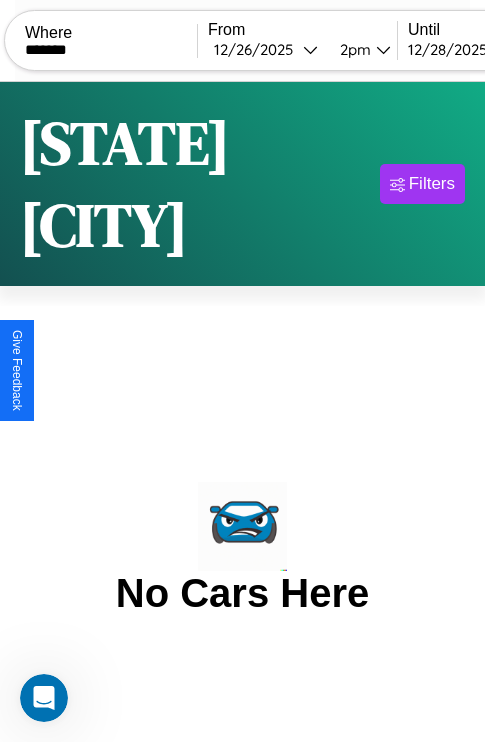 scroll, scrollTop: 0, scrollLeft: 125, axis: horizontal 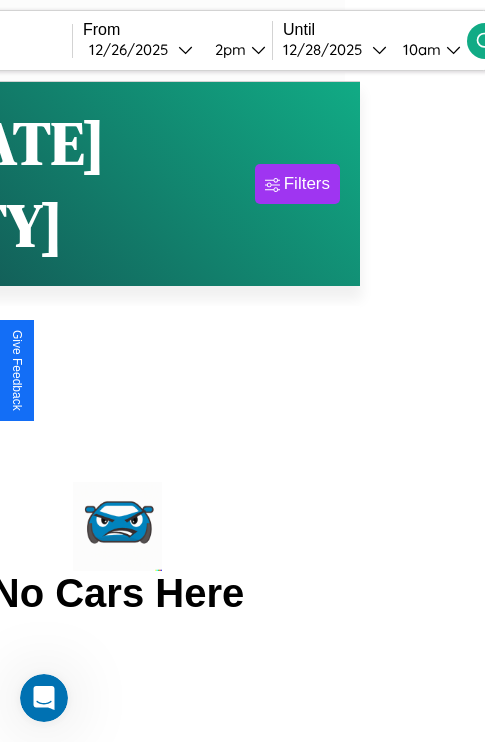 click on "10am" at bounding box center (419, 49) 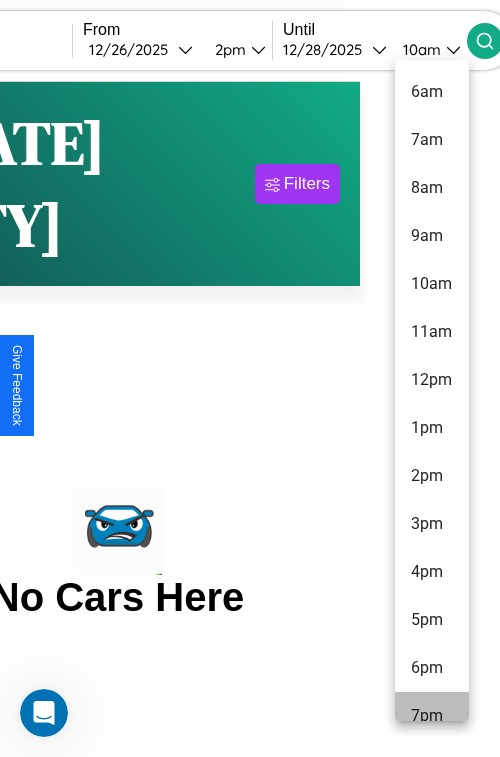 click on "7pm" at bounding box center (432, 716) 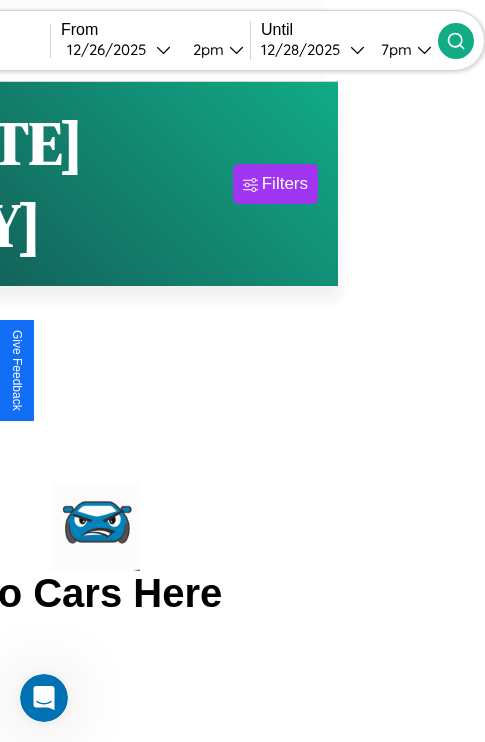 click 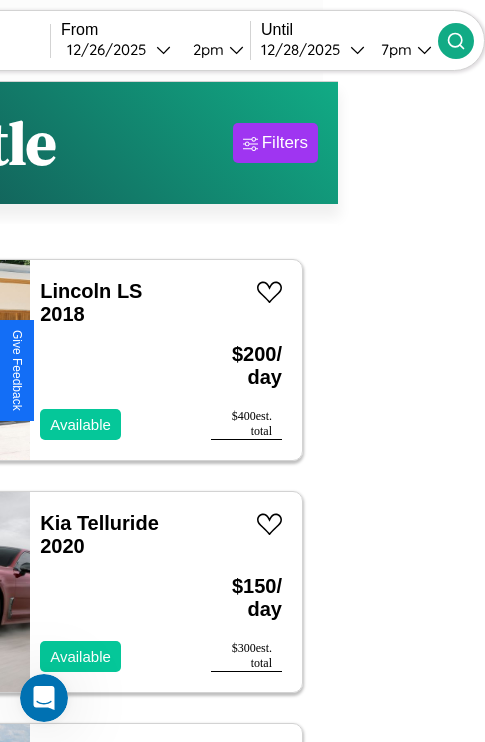 scroll, scrollTop: 59, scrollLeft: 92, axis: both 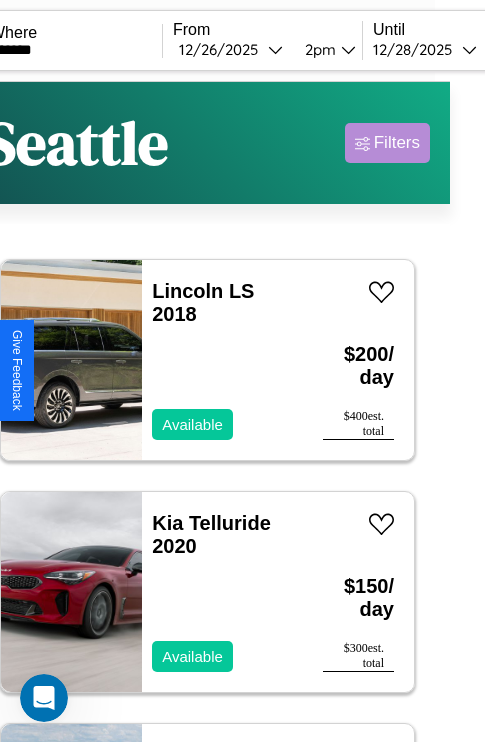 click on "Filters" at bounding box center (397, 143) 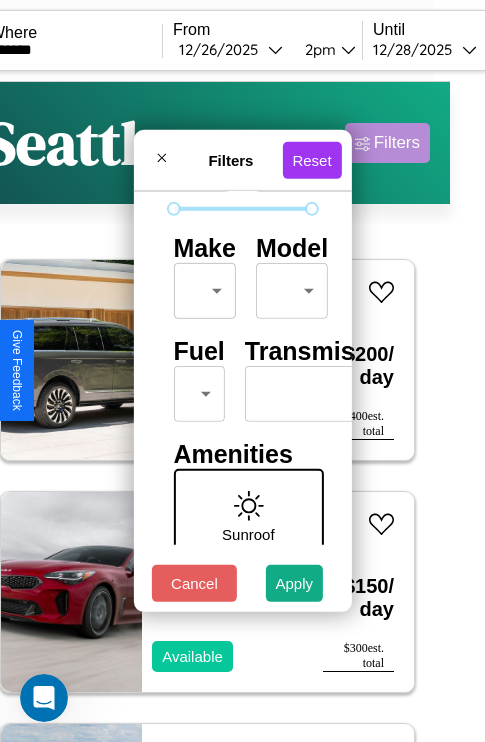 scroll, scrollTop: 162, scrollLeft: 0, axis: vertical 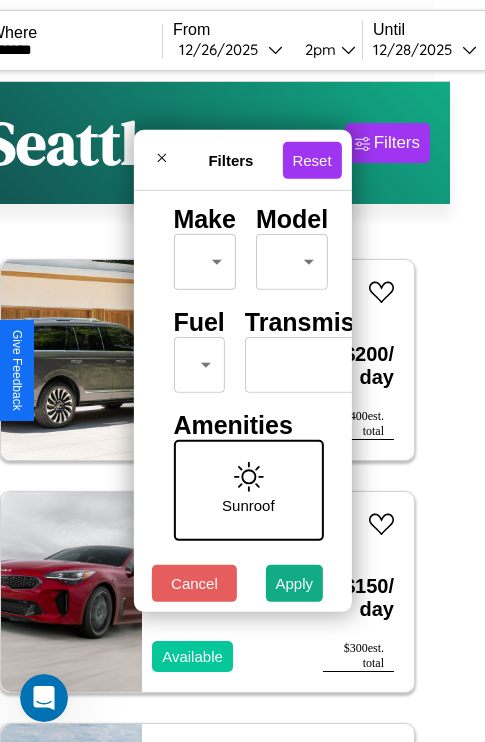 click on "CarGo Where ******* From [DATE] [TIME] Until [DATE] [TIME] Become a Host Login Sign Up Seattle Filters 46  cars in this area These cars can be picked up in this city. Lincoln   LS   2018 Available $ 200  / day $ 400  est. total Kia   Telluride   2020 Available $ 150  / day $ 300  est. total Hyundai   Veloster N   2023 Available $ 150  / day $ 300  est. total Toyota   Cressida   2014 Available $ 90  / day $ 180  est. total Chrysler   LASER   2018 Available $ 80  / day $ 160  est. total Jaguar   XK   2014 Available $ 200  / day $ 400  est. total Lincoln   Mark LT   2016 Available $ 140  / day $ 280  est. total Ford   LN600   2022 Available $ 40  / day $ 80  est. total Ford   Recreational Vehicle   2020 Unavailable $ 200  / day $ 400  est. total Volvo   B7R   2014 Unavailable $ 150  / day $ 300  est. total Lamborghini   Aventador   2014 Available $ 150  / day $ 300  est. total Acura   RDX   2022 Available $ 60  / day $ 120  est. total Ford   Transit Connect   2014 Available $ 40  / day $ 80  est. total" at bounding box center (207, 412) 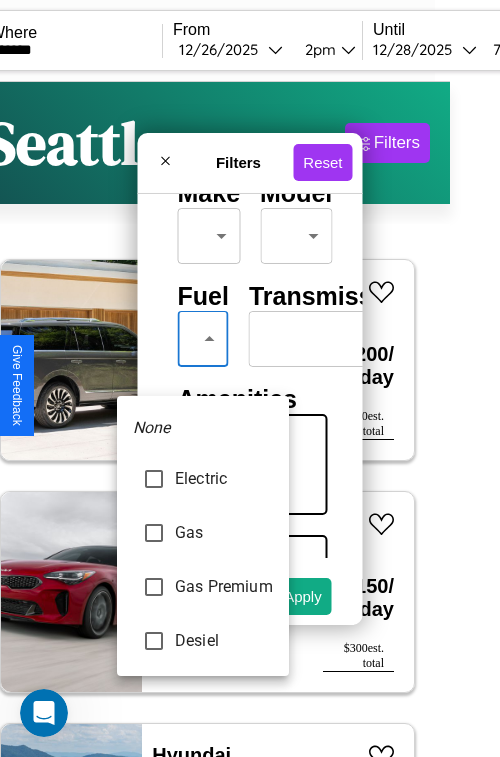 type on "********" 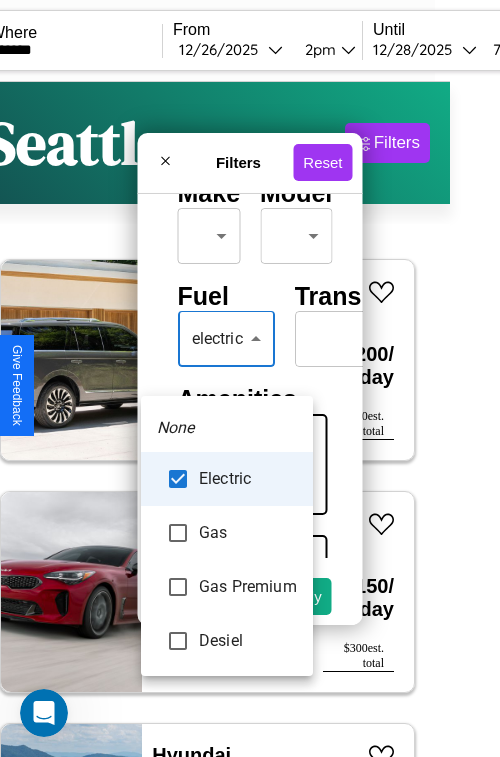 click at bounding box center [250, 378] 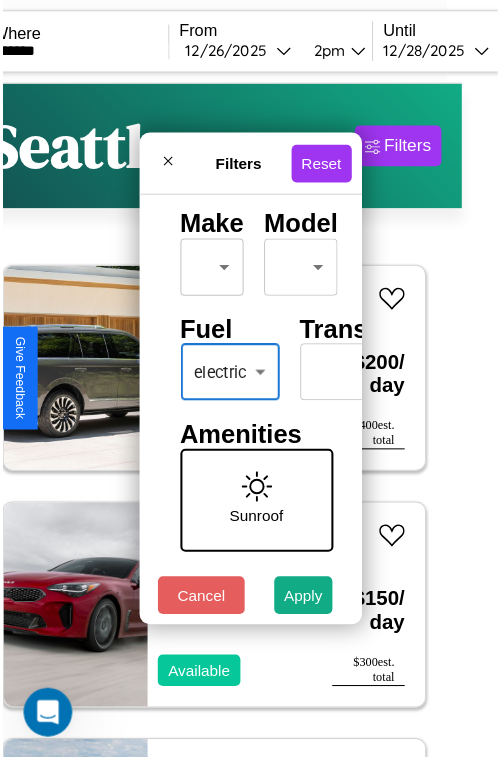 scroll, scrollTop: 59, scrollLeft: 0, axis: vertical 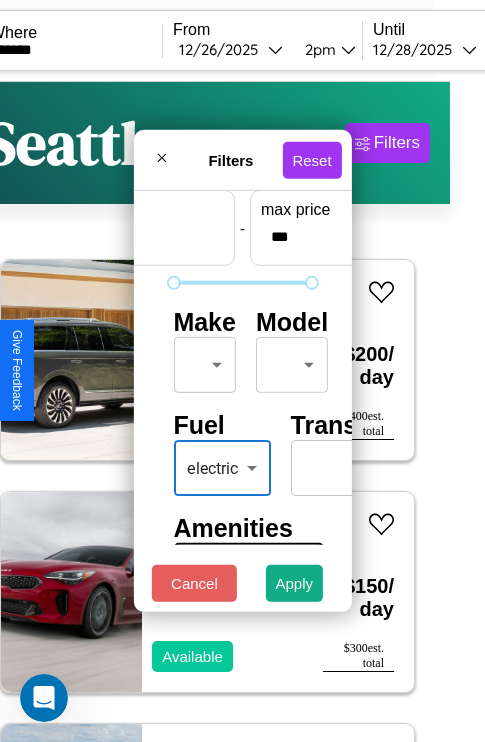click on "CarGo Where ******* From [DATE] [TIME] Until [DATE] [TIME] Become a Host Login Sign Up Seattle Filters 46  cars in this area These cars can be picked up in this city. Lincoln   LS   2018 Available $ 200  / day $ 400  est. total Kia   Telluride   2020 Available $ 150  / day $ 300  est. total Hyundai   Veloster N   2023 Available $ 150  / day $ 300  est. total Toyota   Cressida   2014 Available $ 90  / day $ 180  est. total Chrysler   LASER   2018 Available $ 80  / day $ 160  est. total Jaguar   XK   2014 Available $ 200  / day $ 400  est. total Lincoln   Mark LT   2016 Available $ 140  / day $ 280  est. total Ford   LN600   2022 Available $ 40  / day $ 80  est. total Ford   Recreational Vehicle   2020 Unavailable $ 200  / day $ 400  est. total Volvo   B7R   2014 Unavailable $ 150  / day $ 300  est. total Lamborghini   Aventador   2014 Available $ 150  / day $ 300  est. total Acura   RDX   2022 Available $ 60  / day $ 120  est. total Ford   Transit Connect   2014 Available $ 40  / day $ 80  est. total" at bounding box center (207, 412) 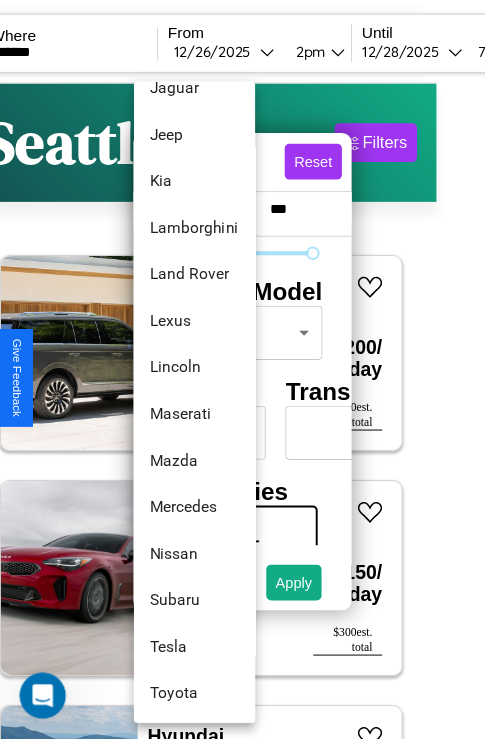 scroll, scrollTop: 998, scrollLeft: 0, axis: vertical 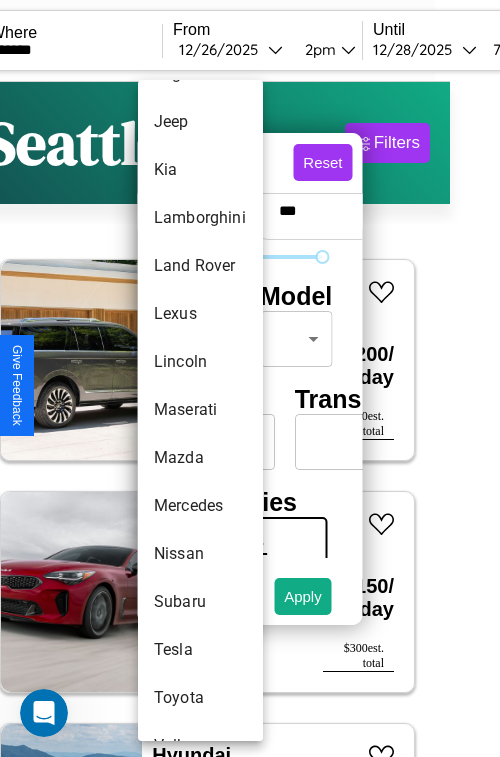 click on "Maserati" at bounding box center [200, 410] 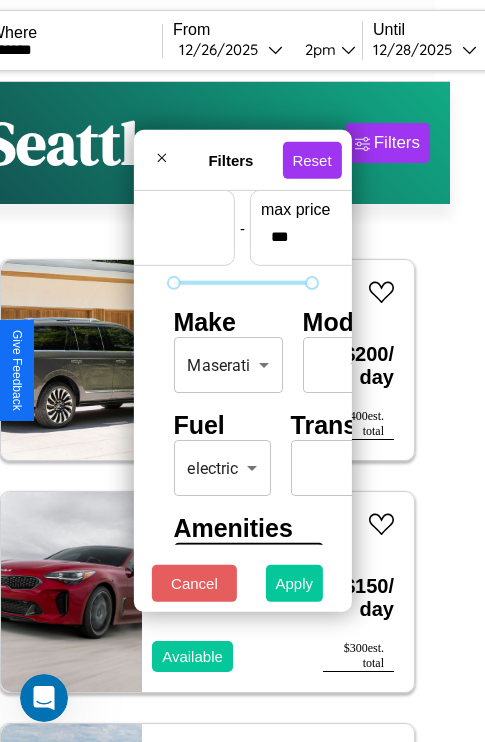 click on "Apply" at bounding box center [295, 583] 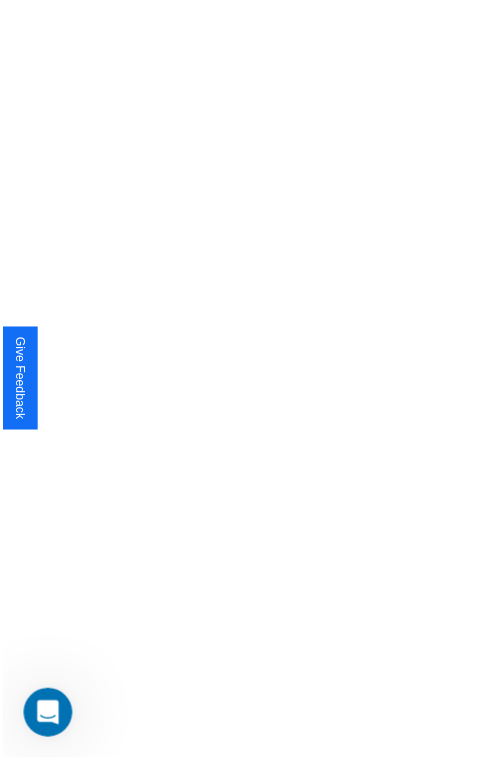 scroll, scrollTop: 0, scrollLeft: 0, axis: both 